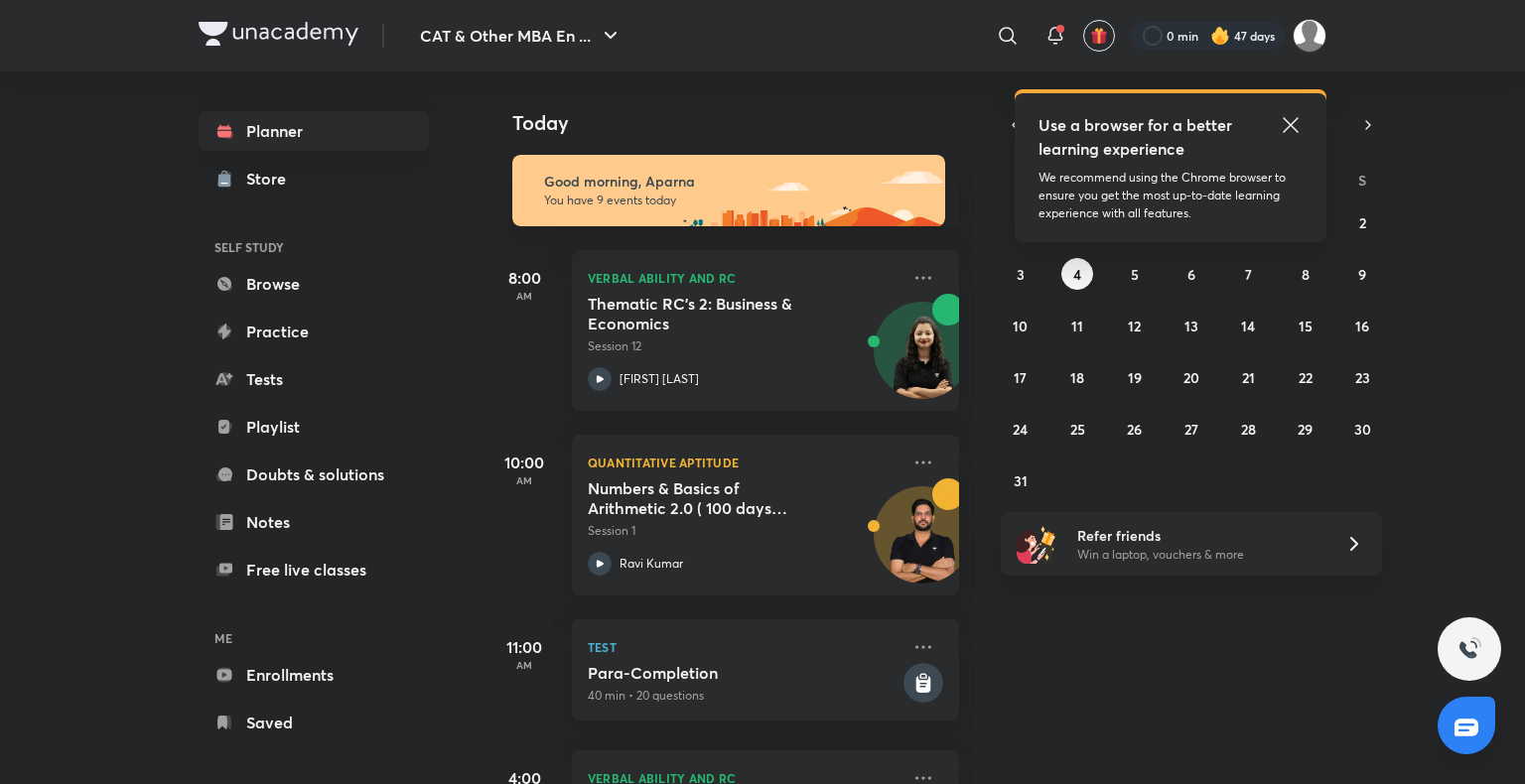 scroll, scrollTop: 0, scrollLeft: 0, axis: both 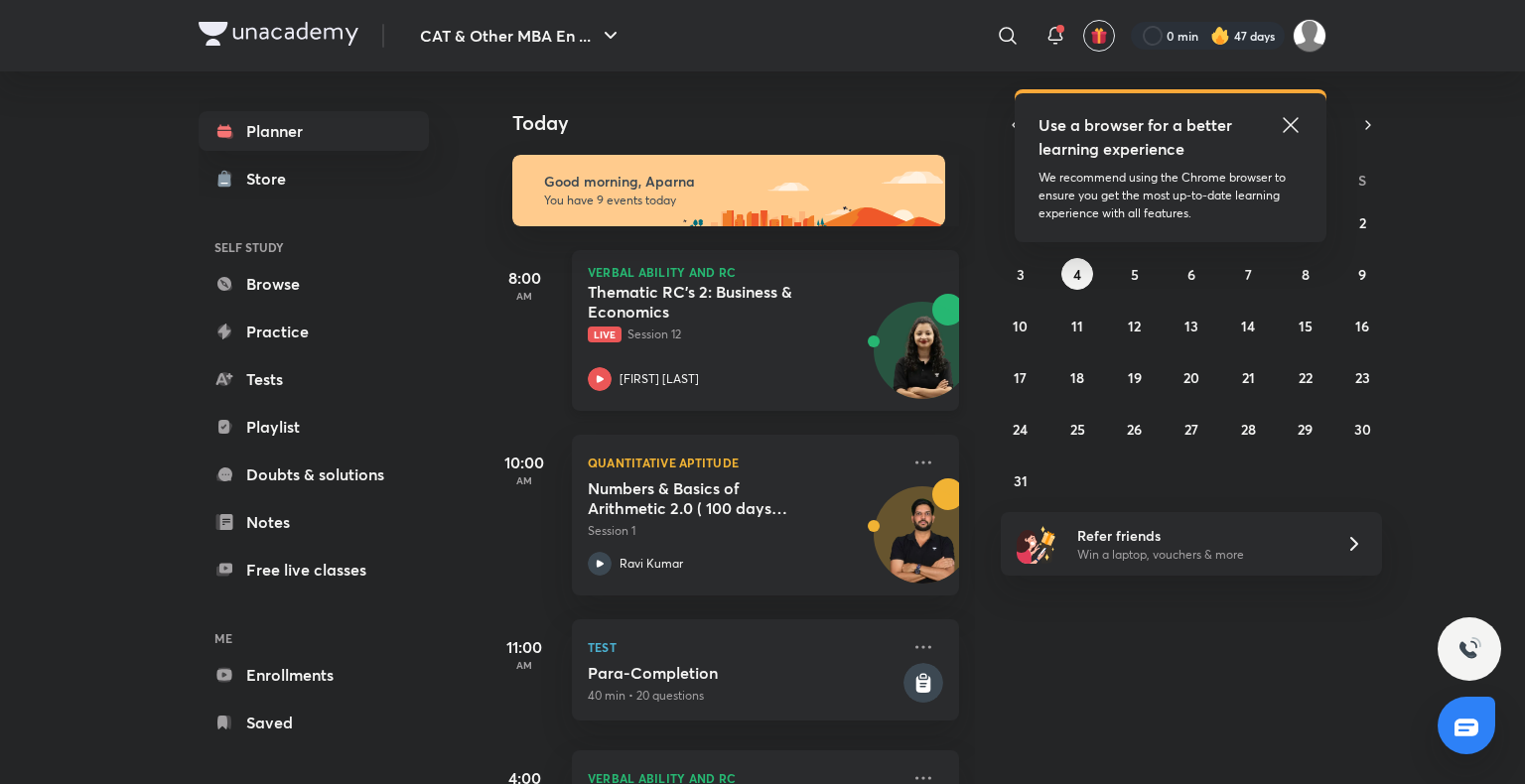 click 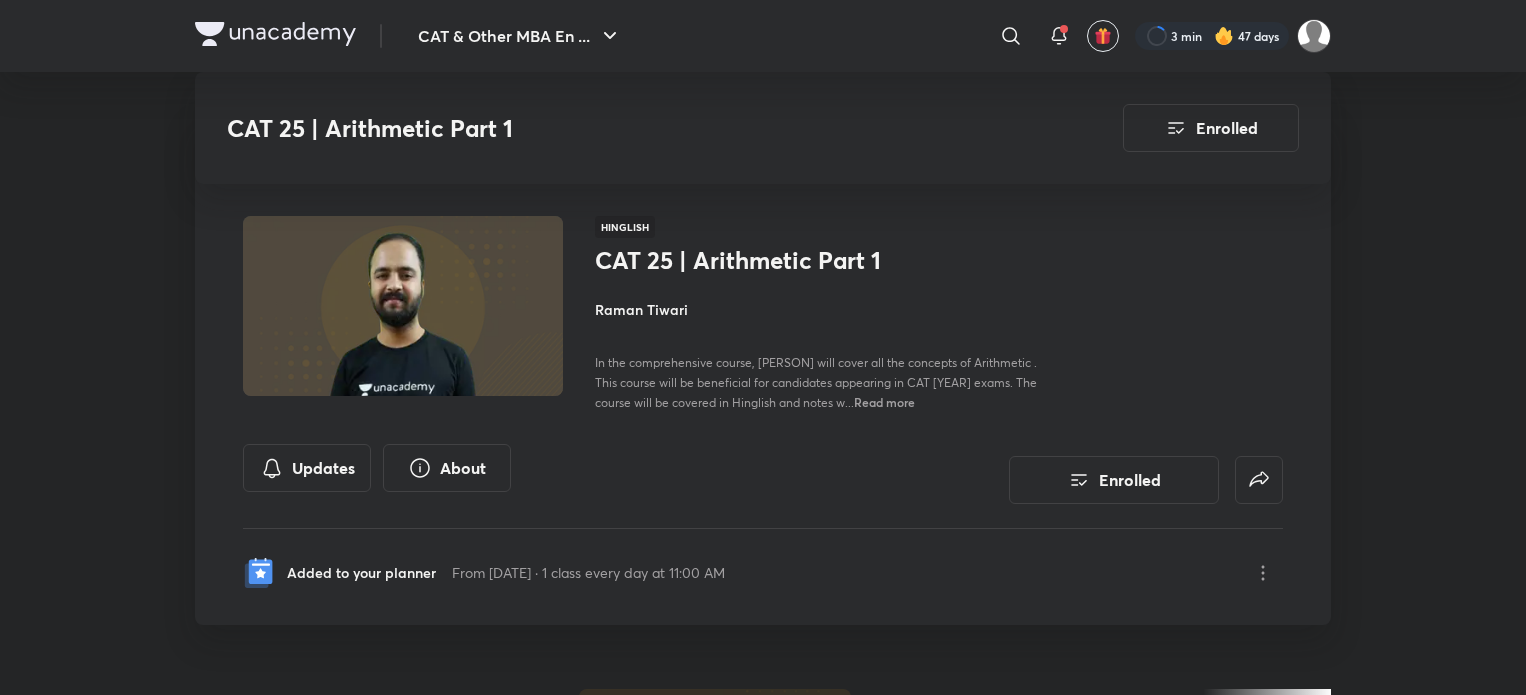 scroll, scrollTop: 743, scrollLeft: 0, axis: vertical 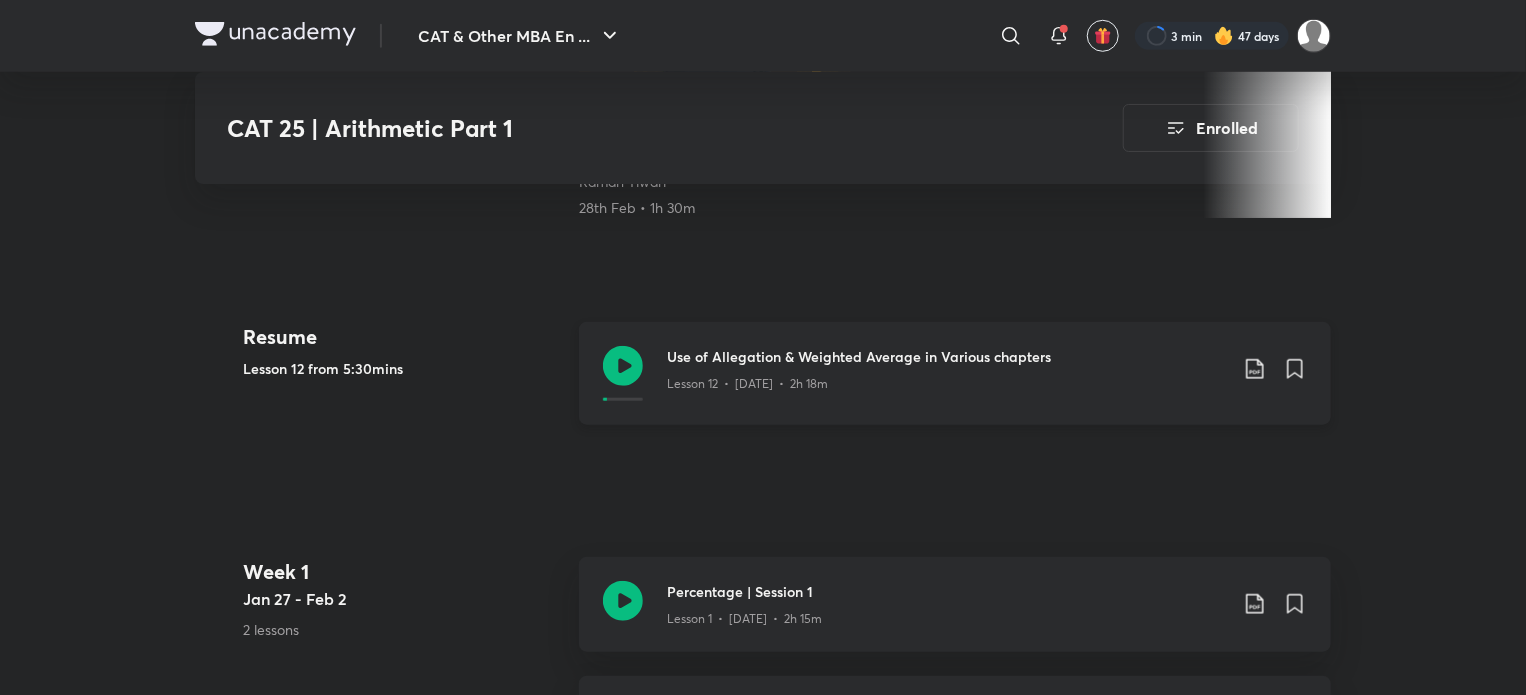click 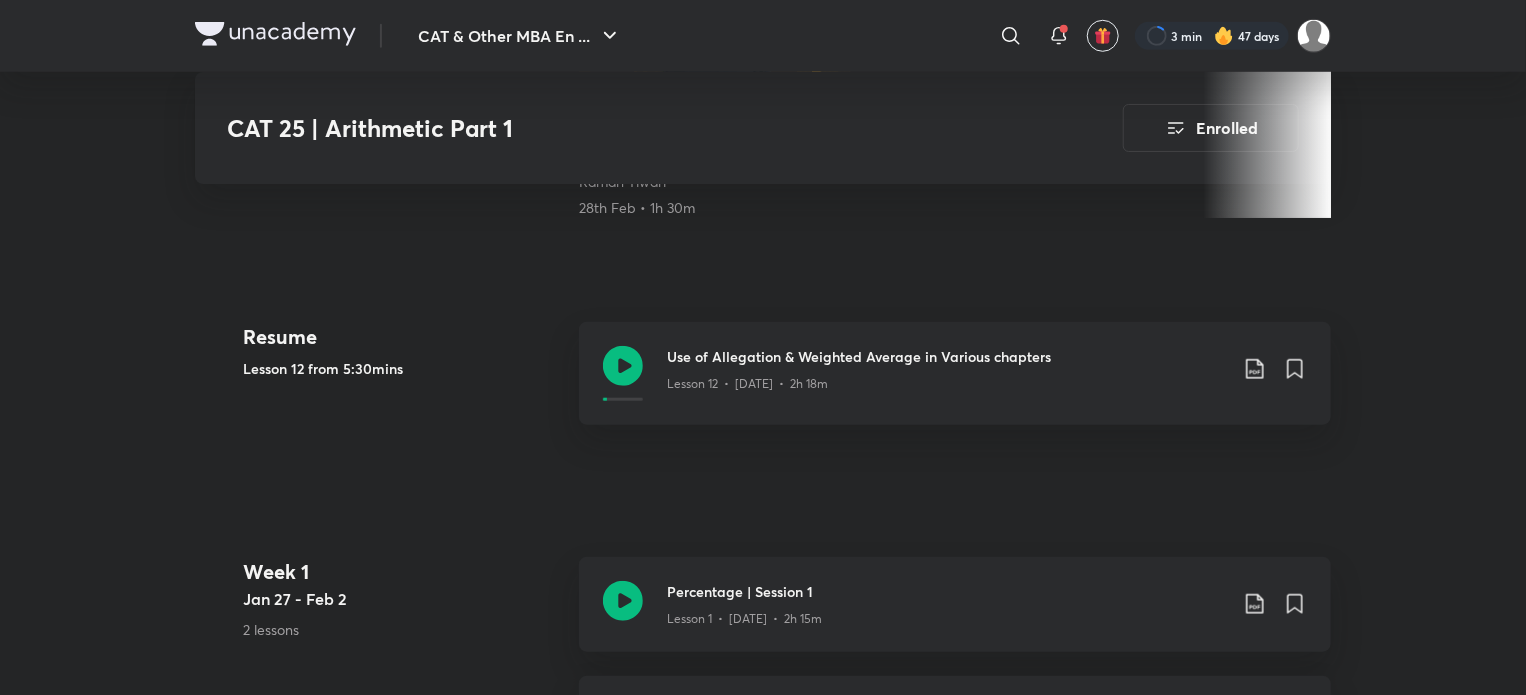 click at bounding box center (763, 347) 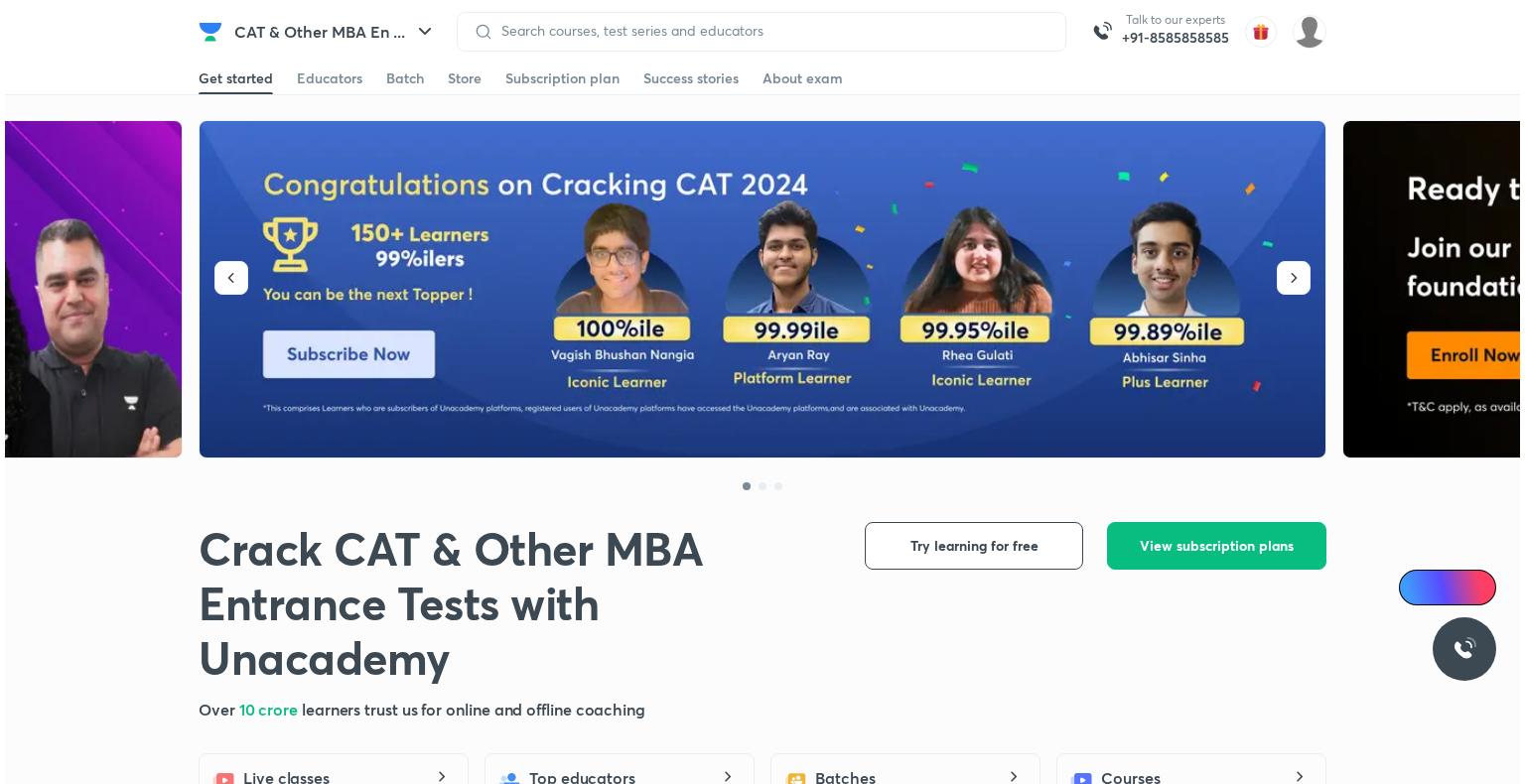scroll, scrollTop: 0, scrollLeft: 0, axis: both 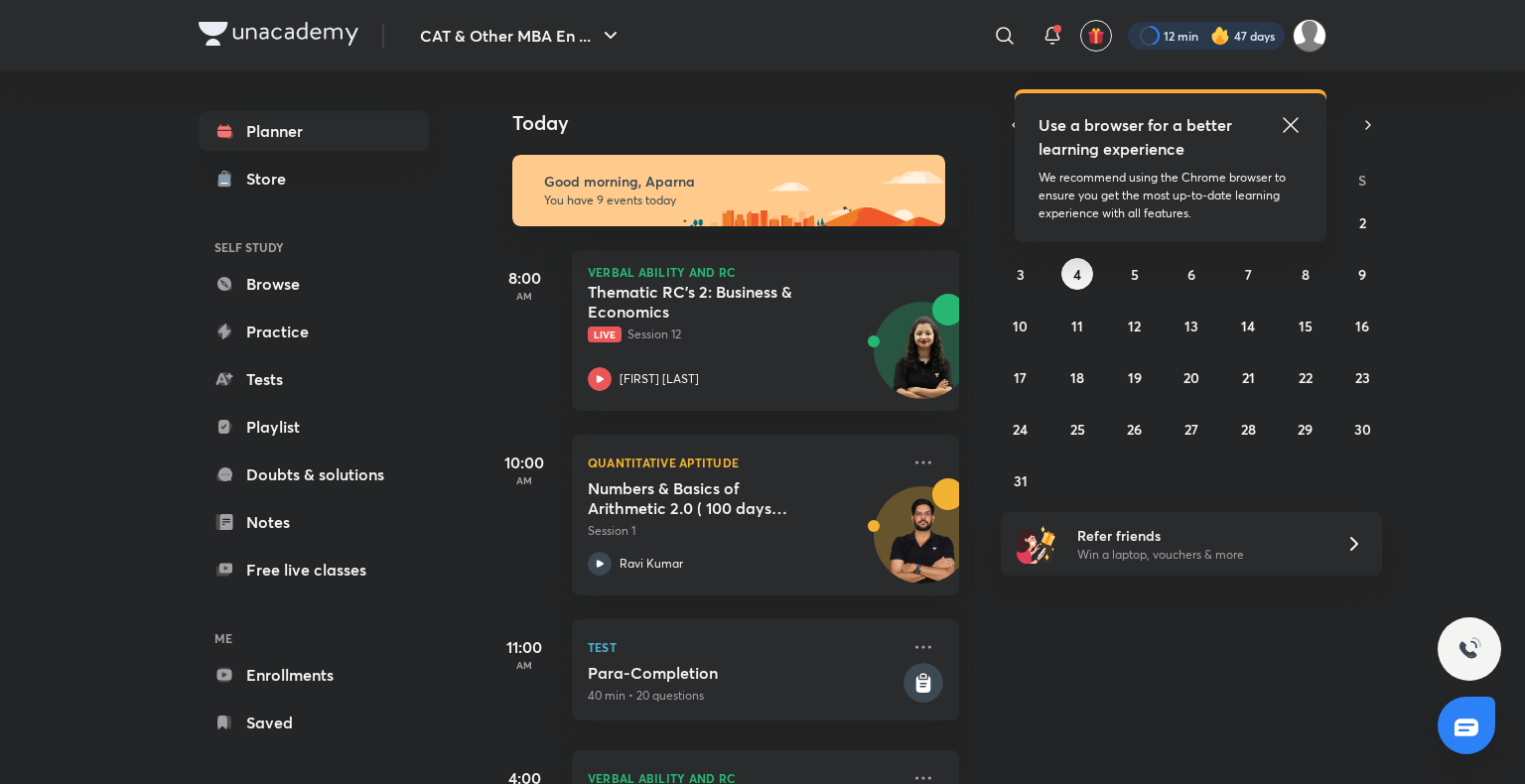 click at bounding box center [1206, 36] 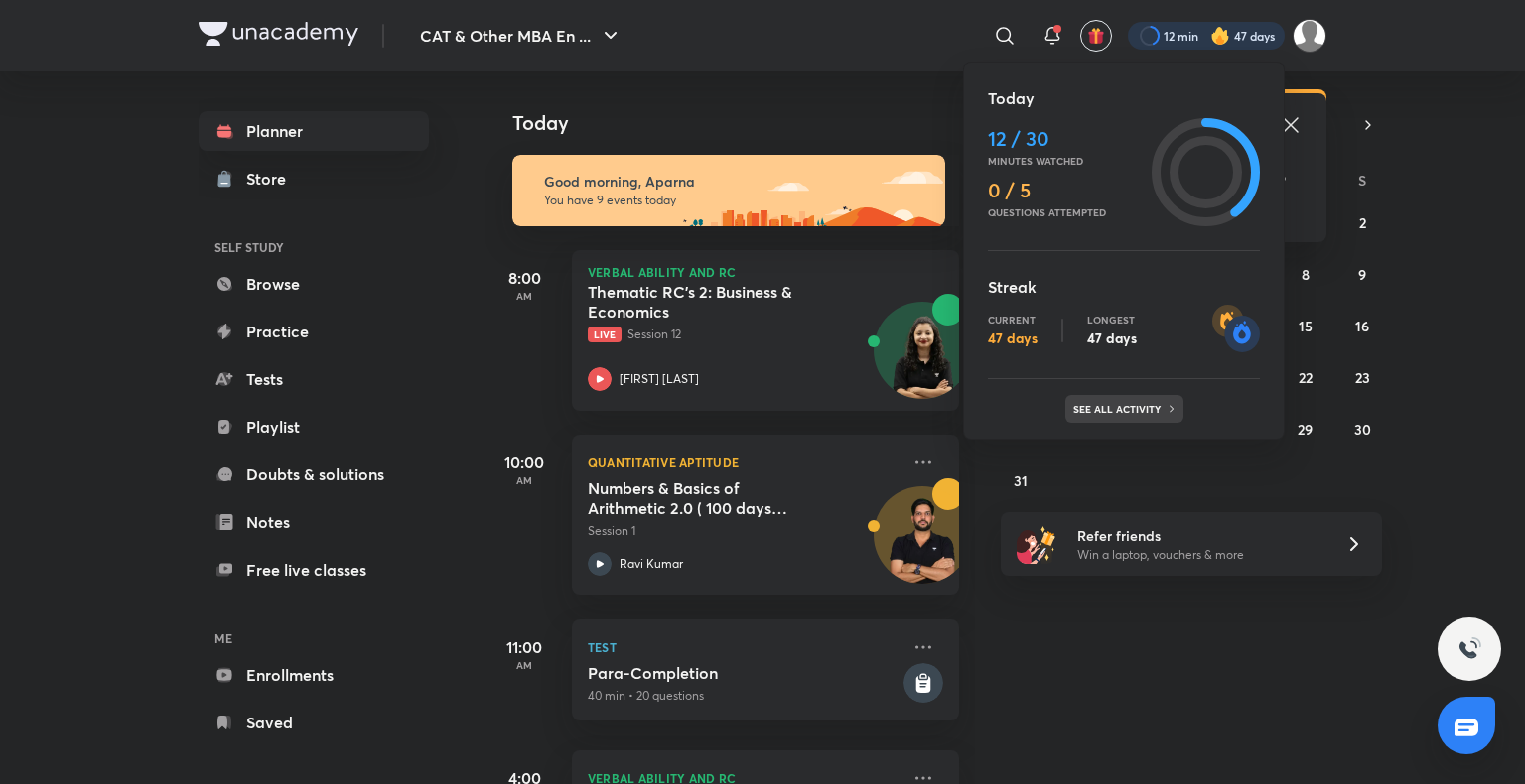 click on "See all activity" at bounding box center [1119, 409] 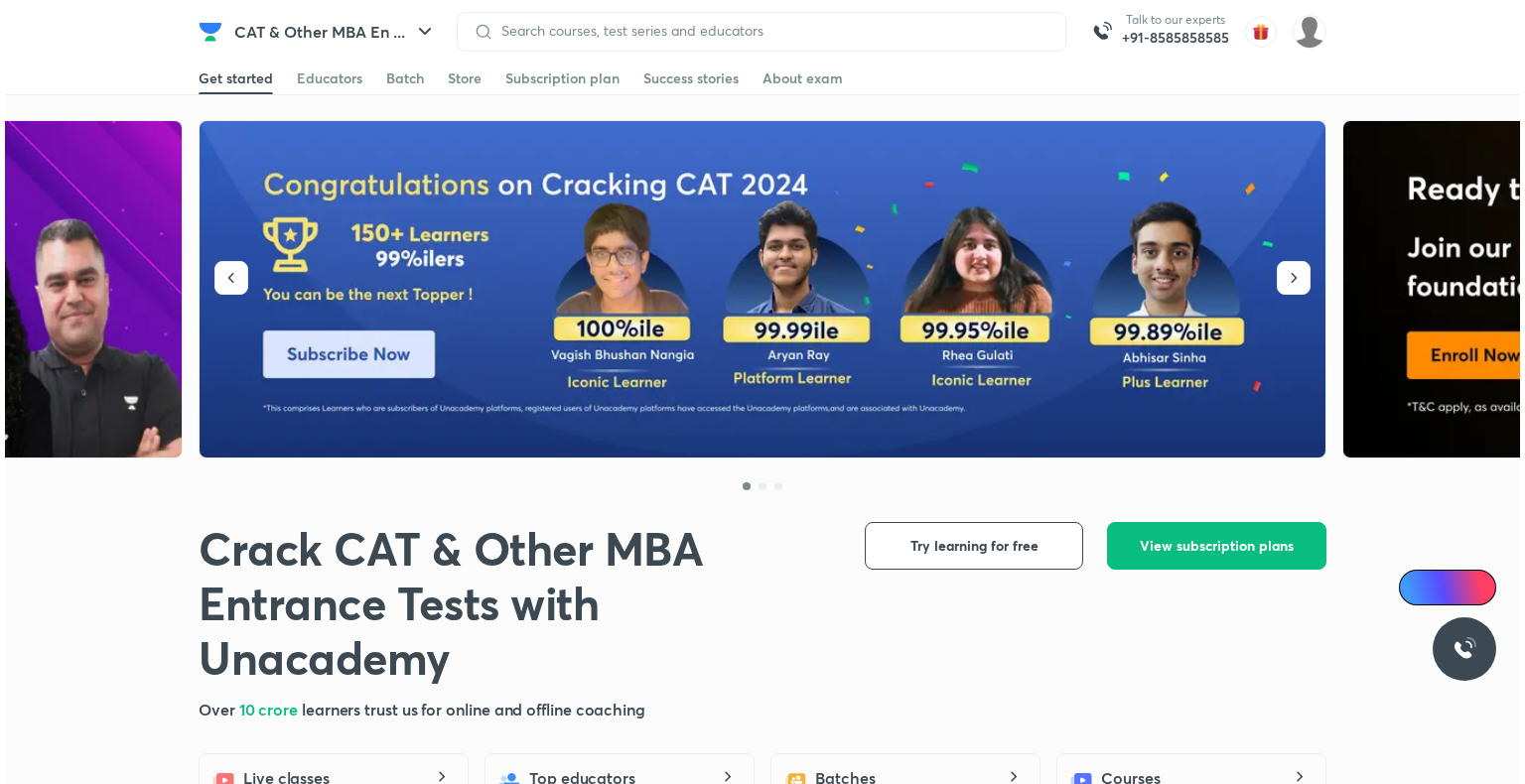 scroll, scrollTop: 0, scrollLeft: 0, axis: both 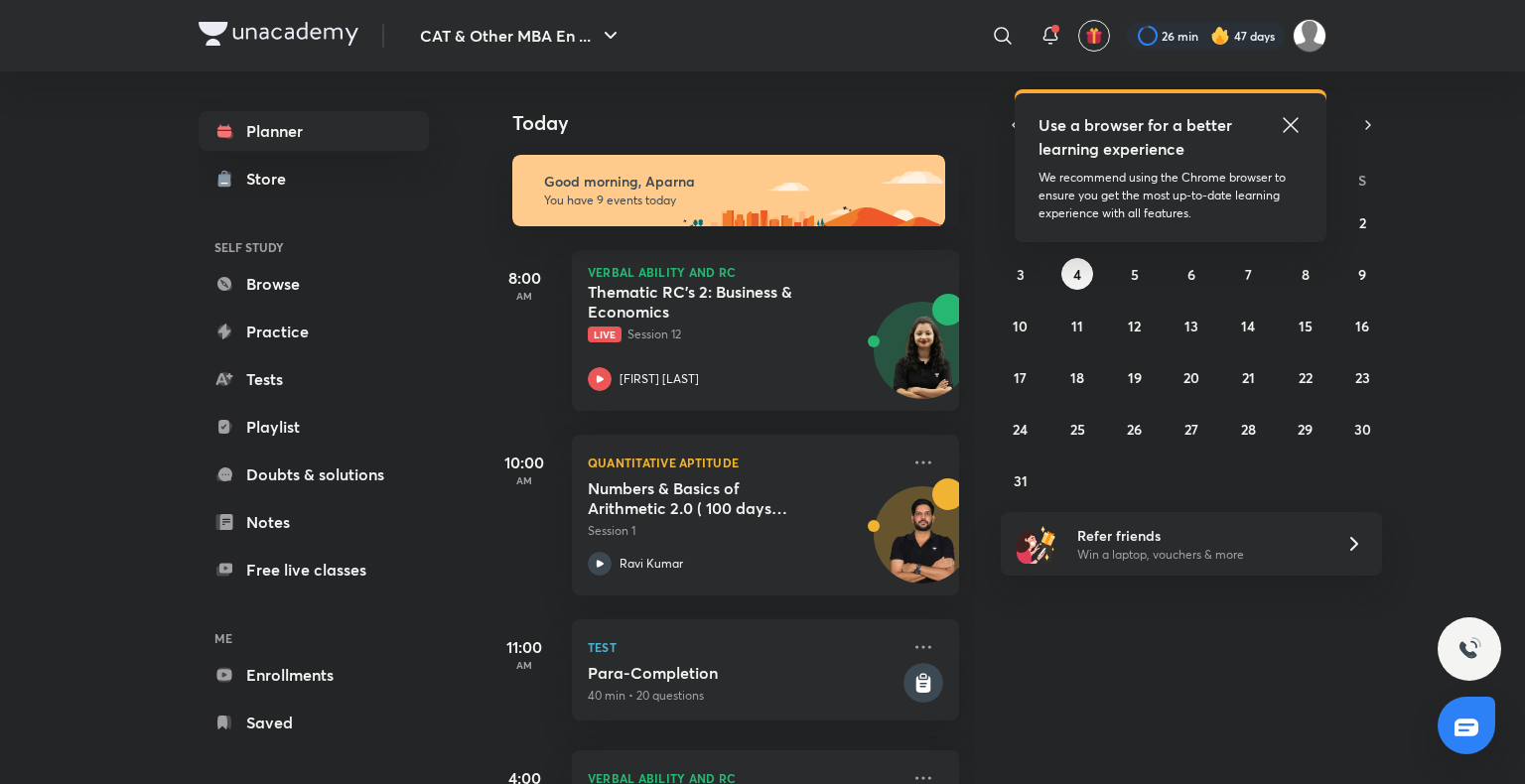 click at bounding box center [1220, 36] 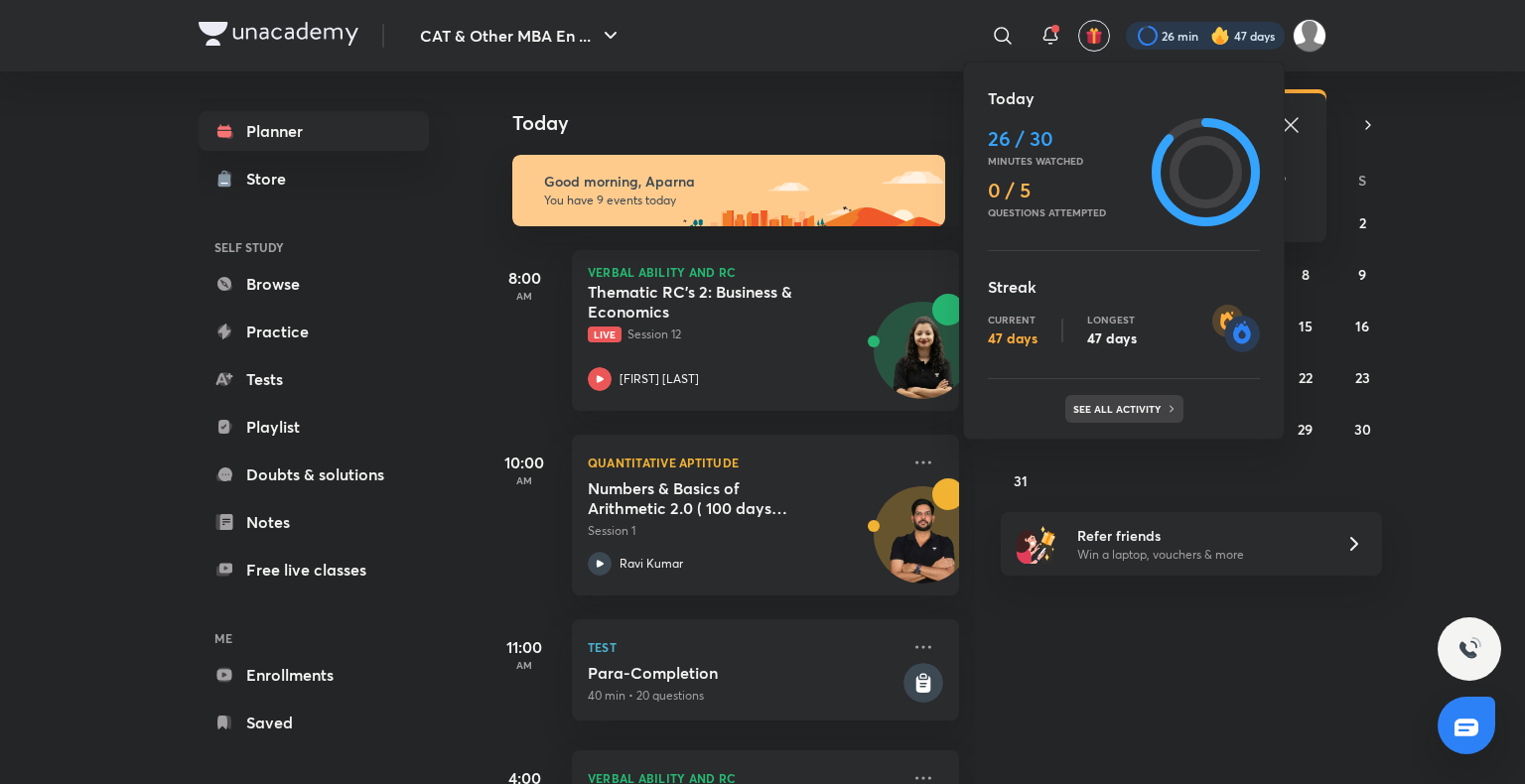 click on "See all activity" at bounding box center [1119, 409] 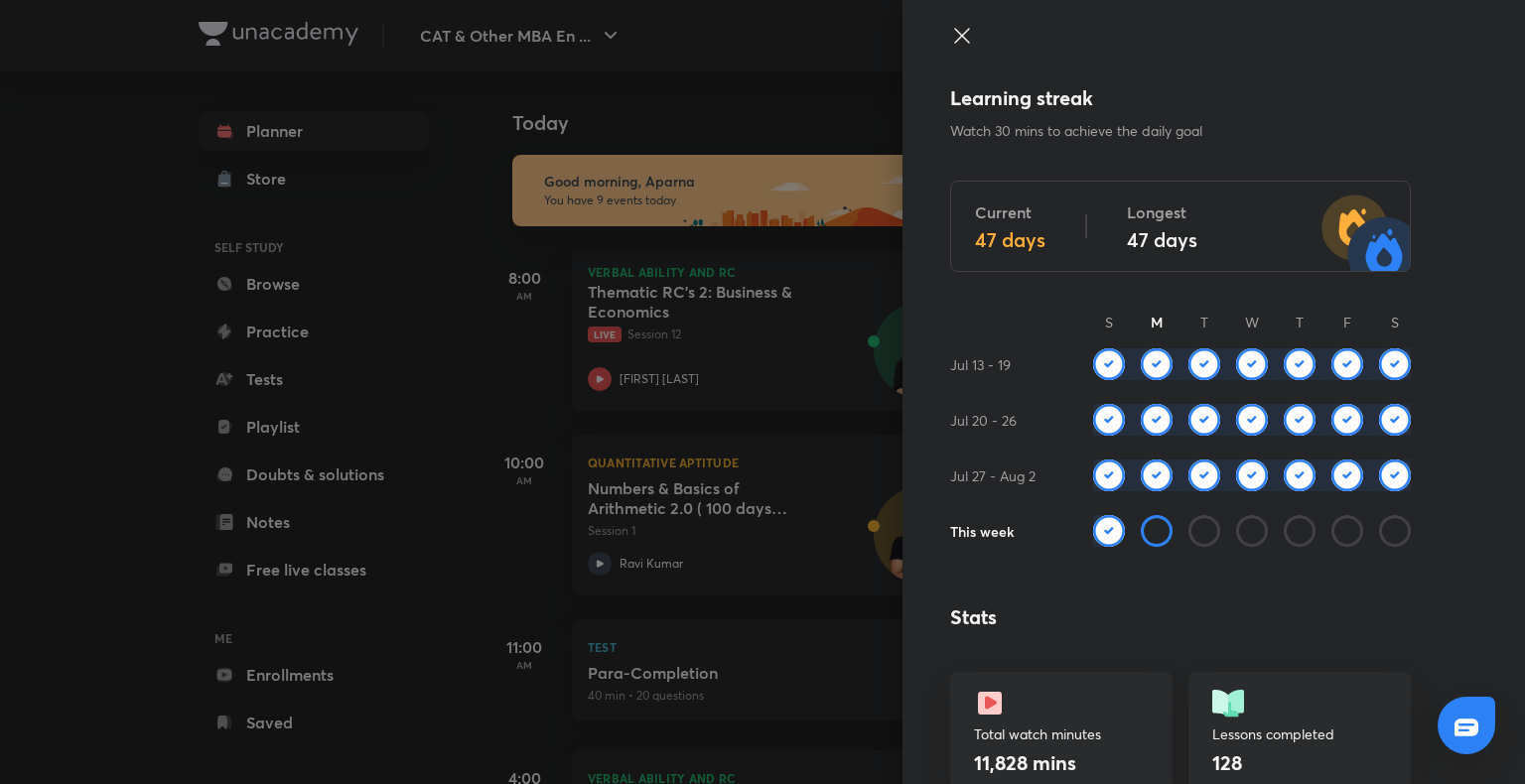 scroll, scrollTop: 0, scrollLeft: 0, axis: both 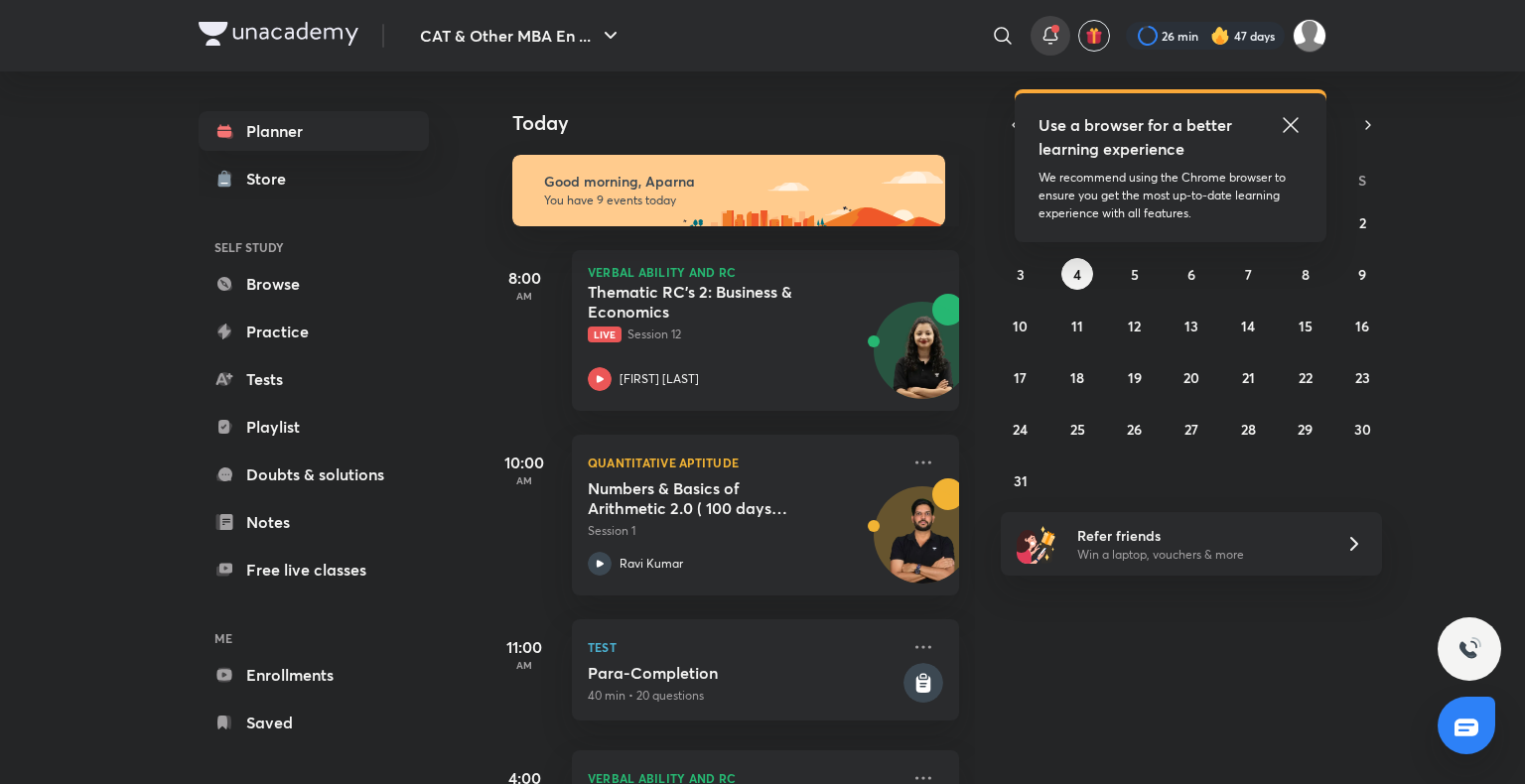 click 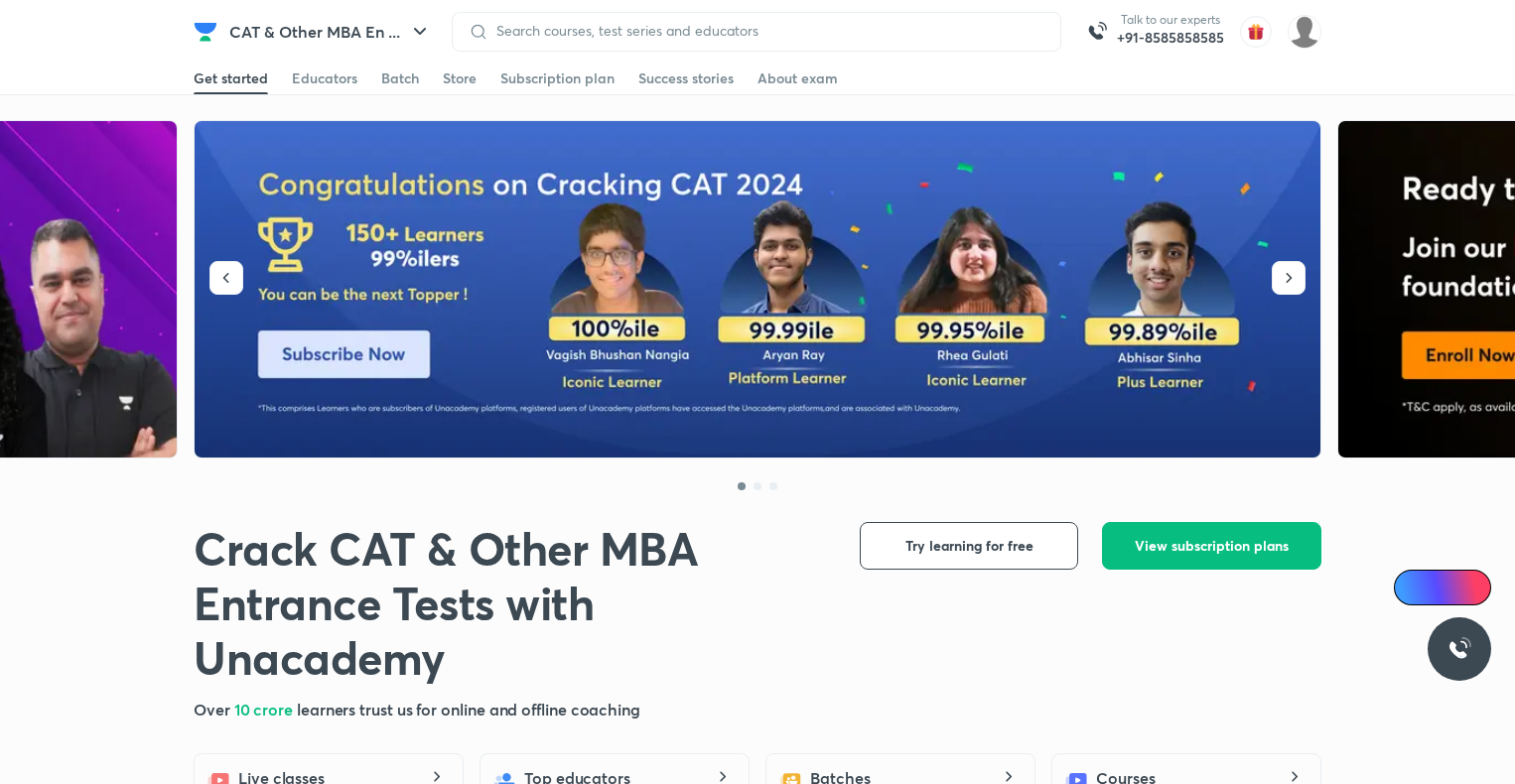 scroll, scrollTop: 0, scrollLeft: 0, axis: both 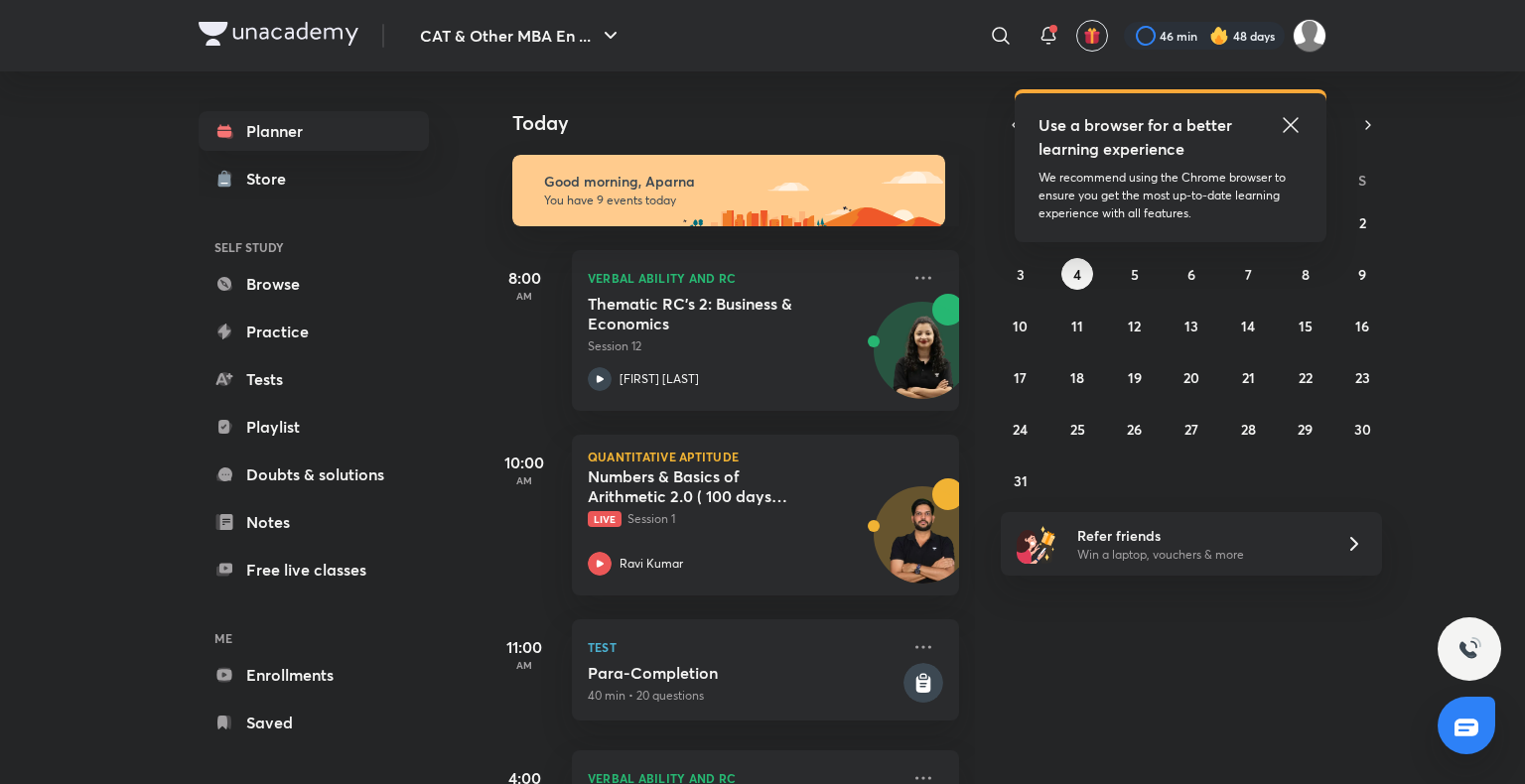 click at bounding box center [1219, 36] 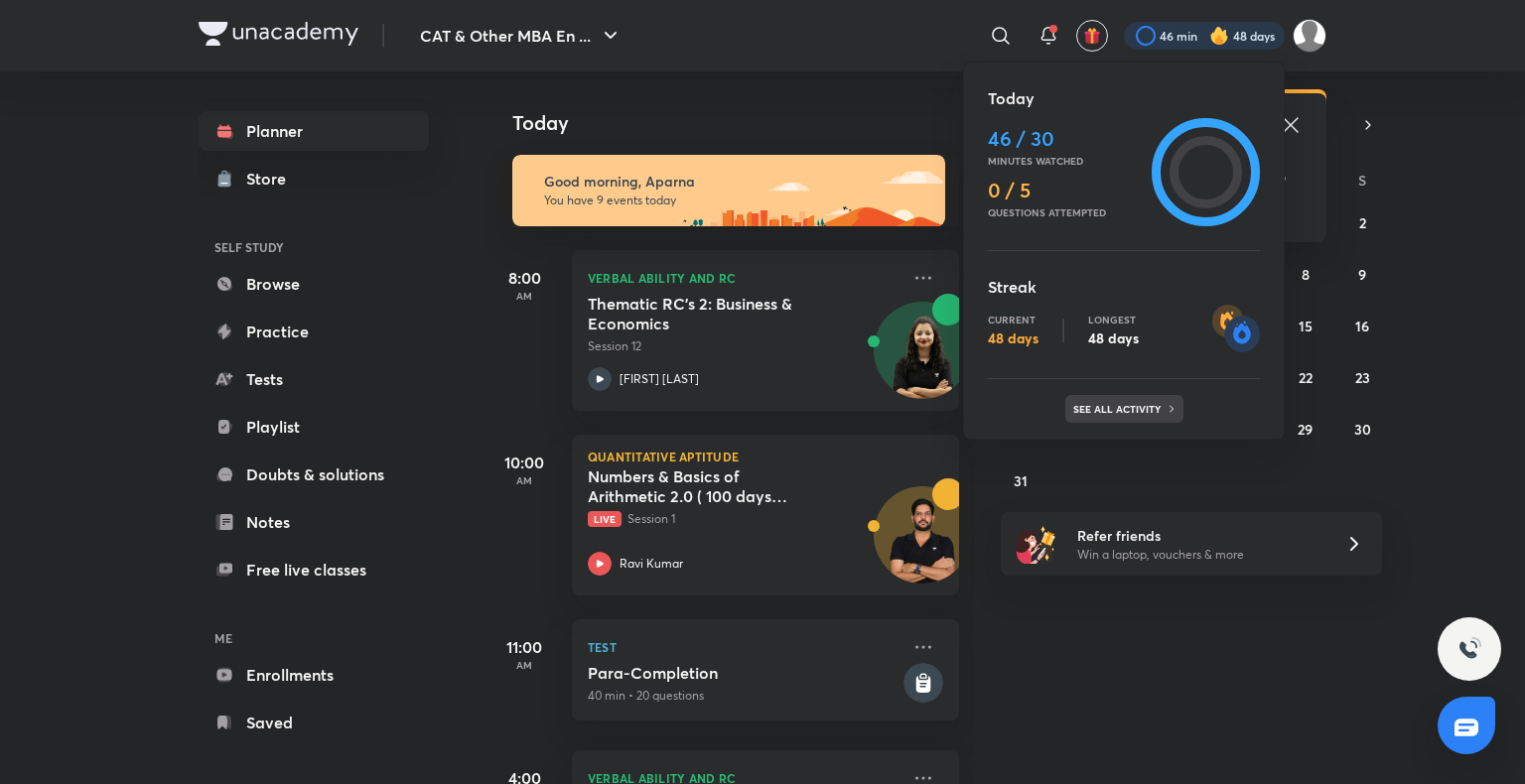 click on "See all activity" at bounding box center [1124, 409] 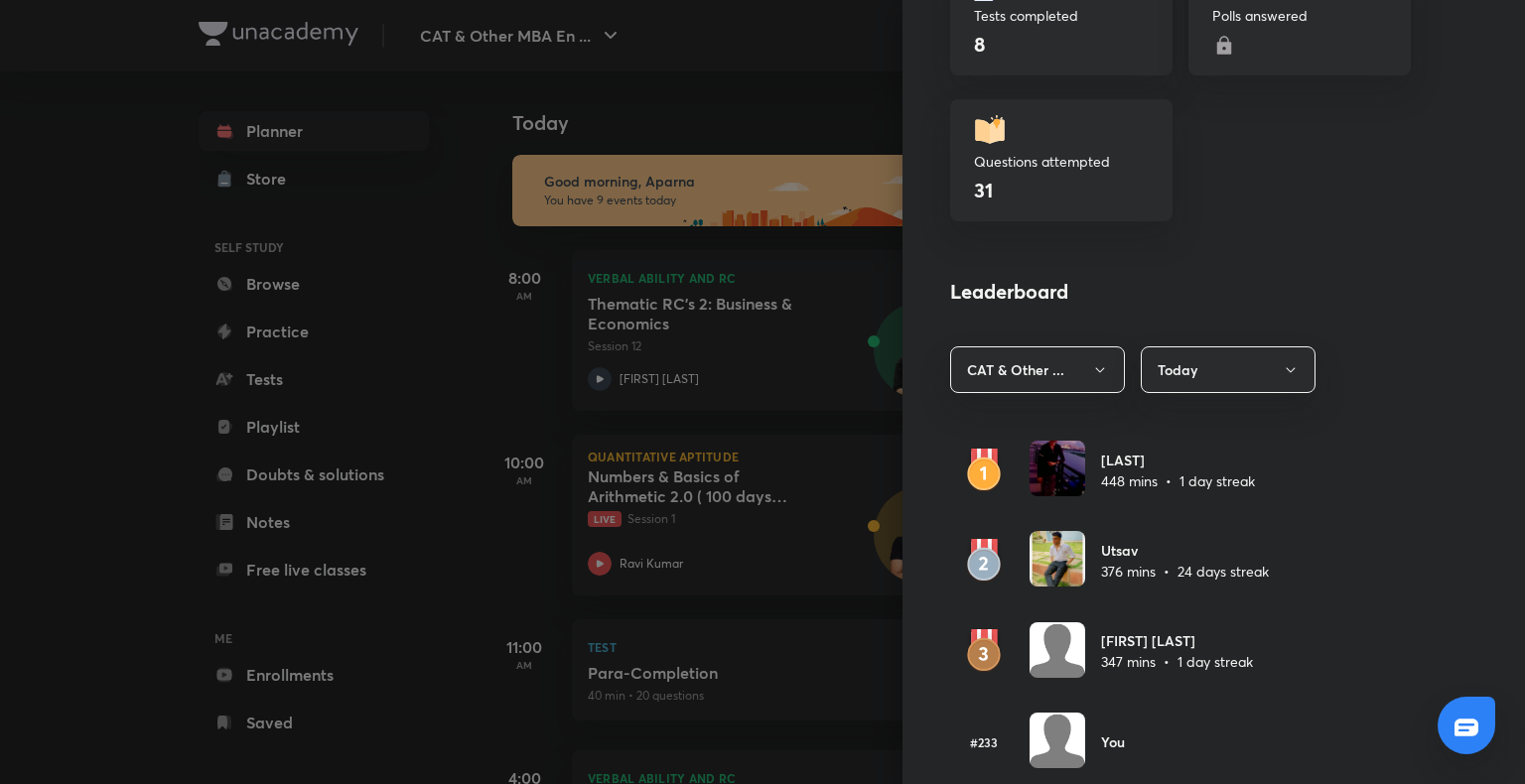 scroll, scrollTop: 960, scrollLeft: 0, axis: vertical 